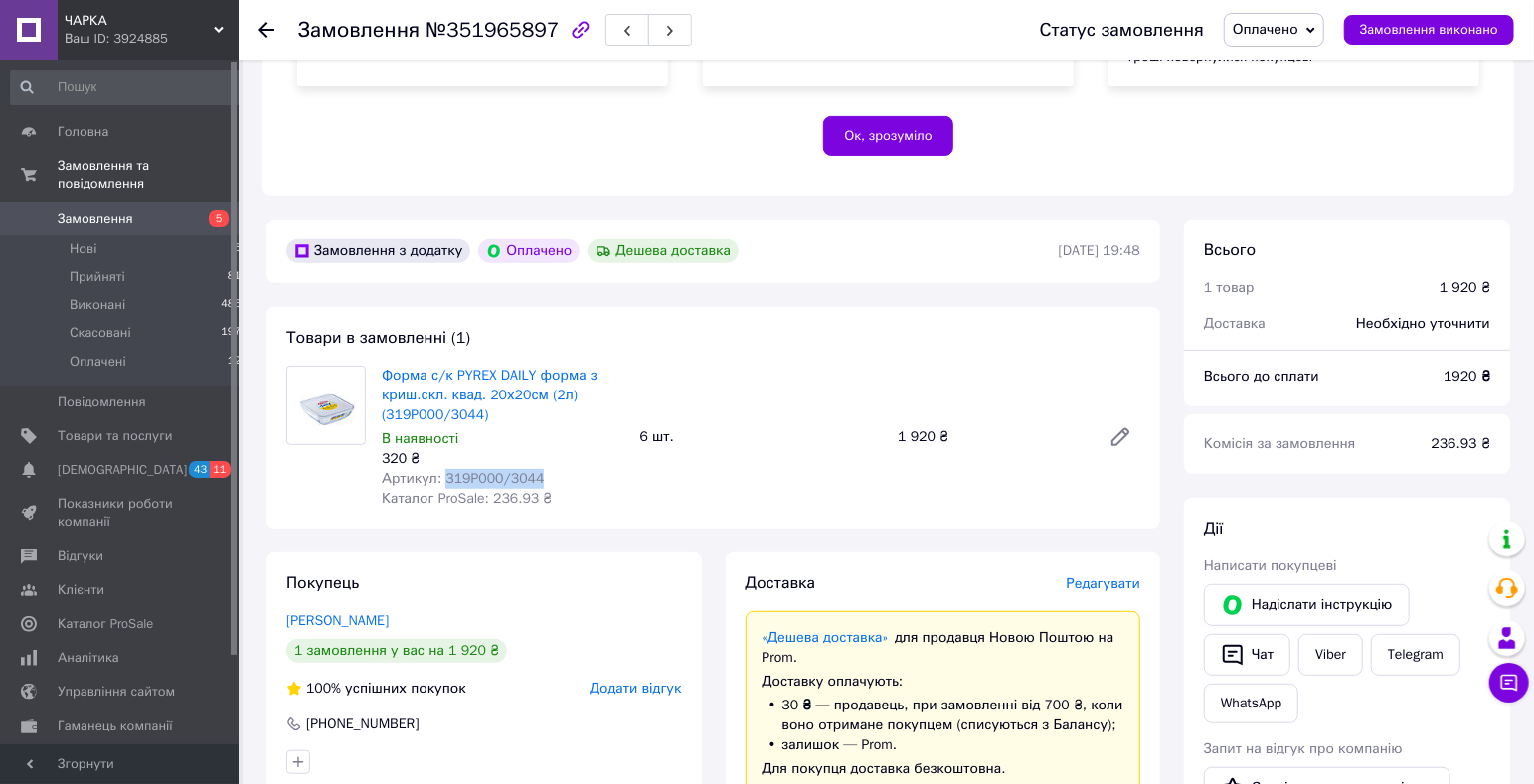 scroll, scrollTop: 417, scrollLeft: 0, axis: vertical 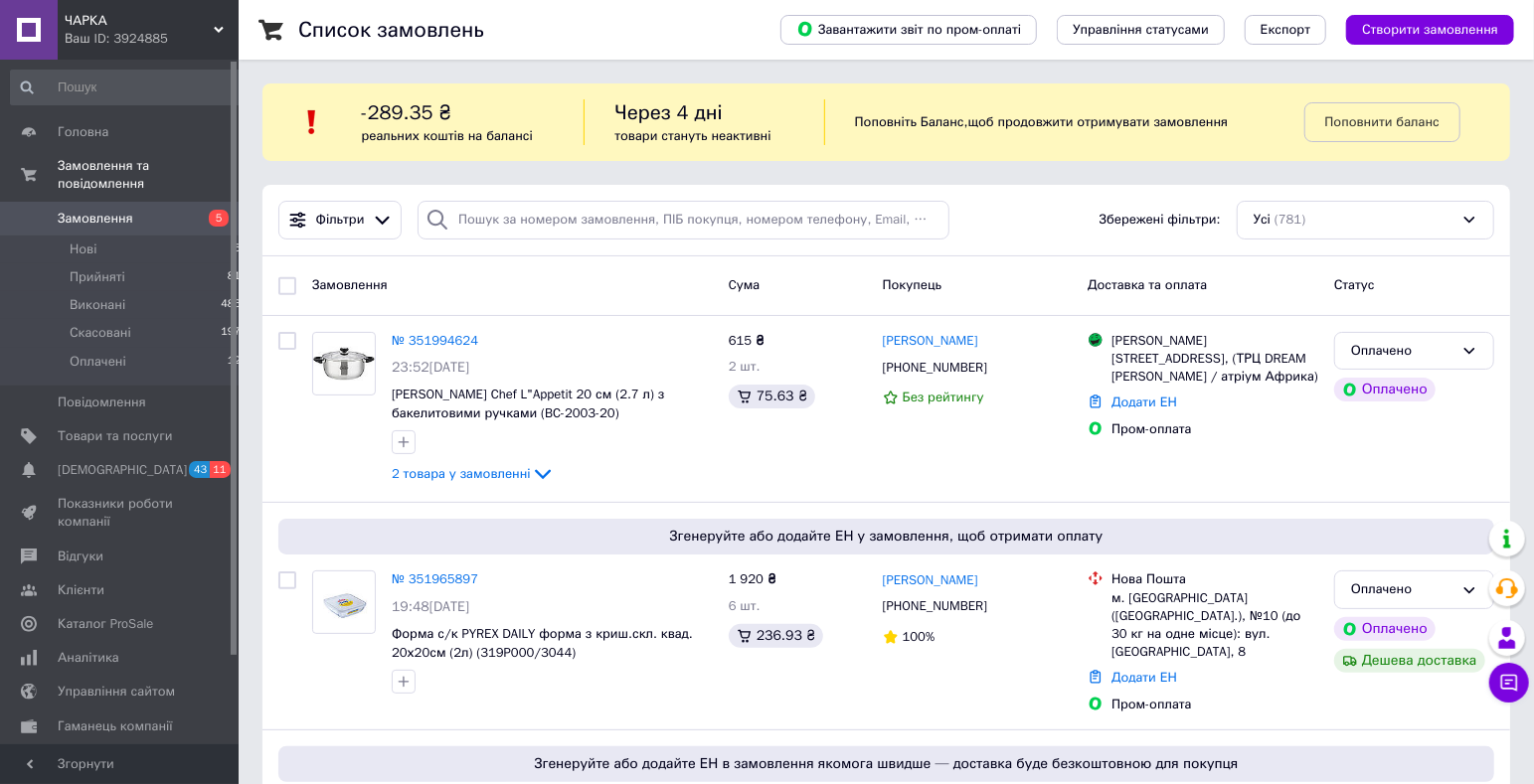 click on "Ваш ID: 3924885" at bounding box center (151, 39) 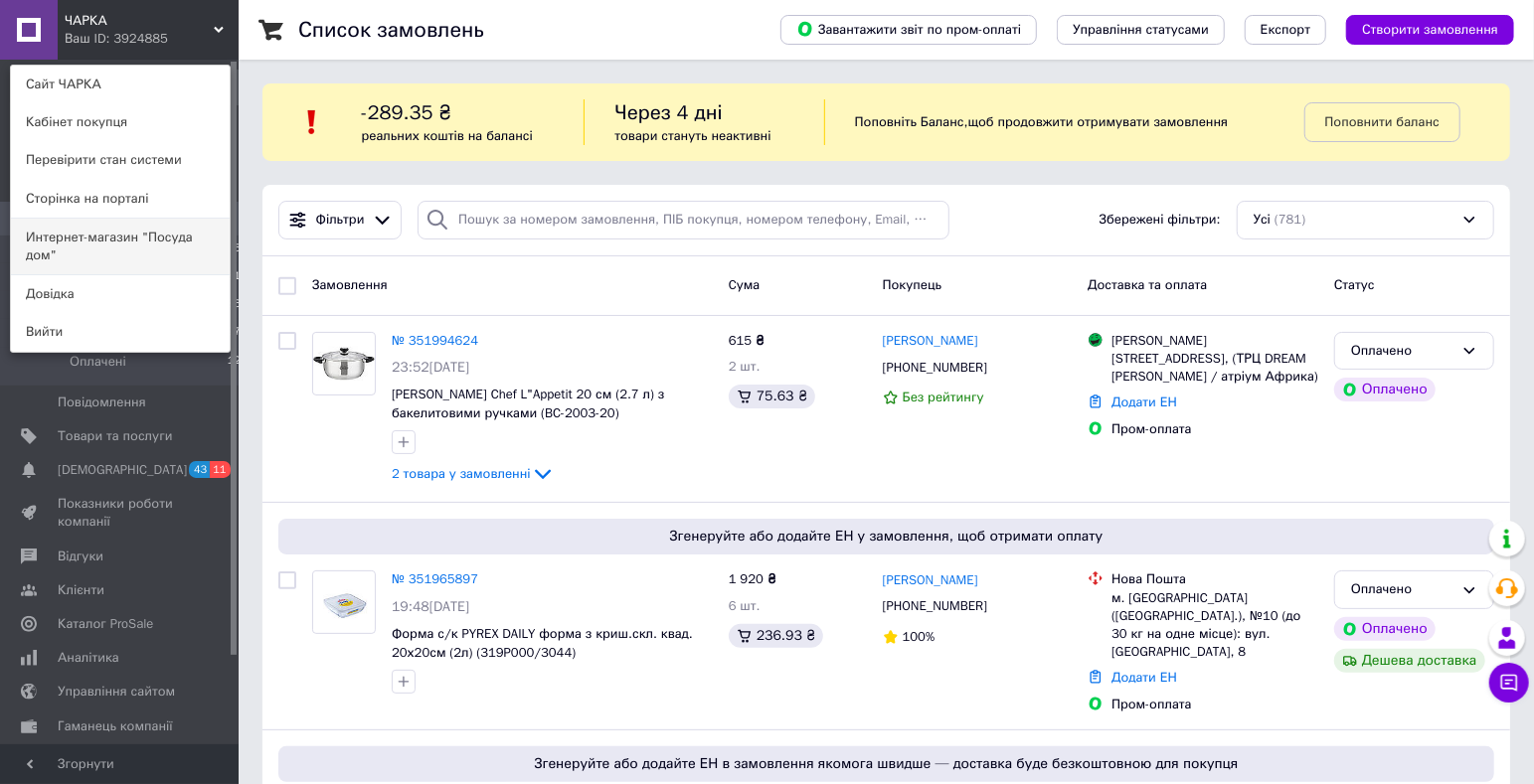 click on "Интернет-магазин "Посуда дом"" at bounding box center (120, 246) 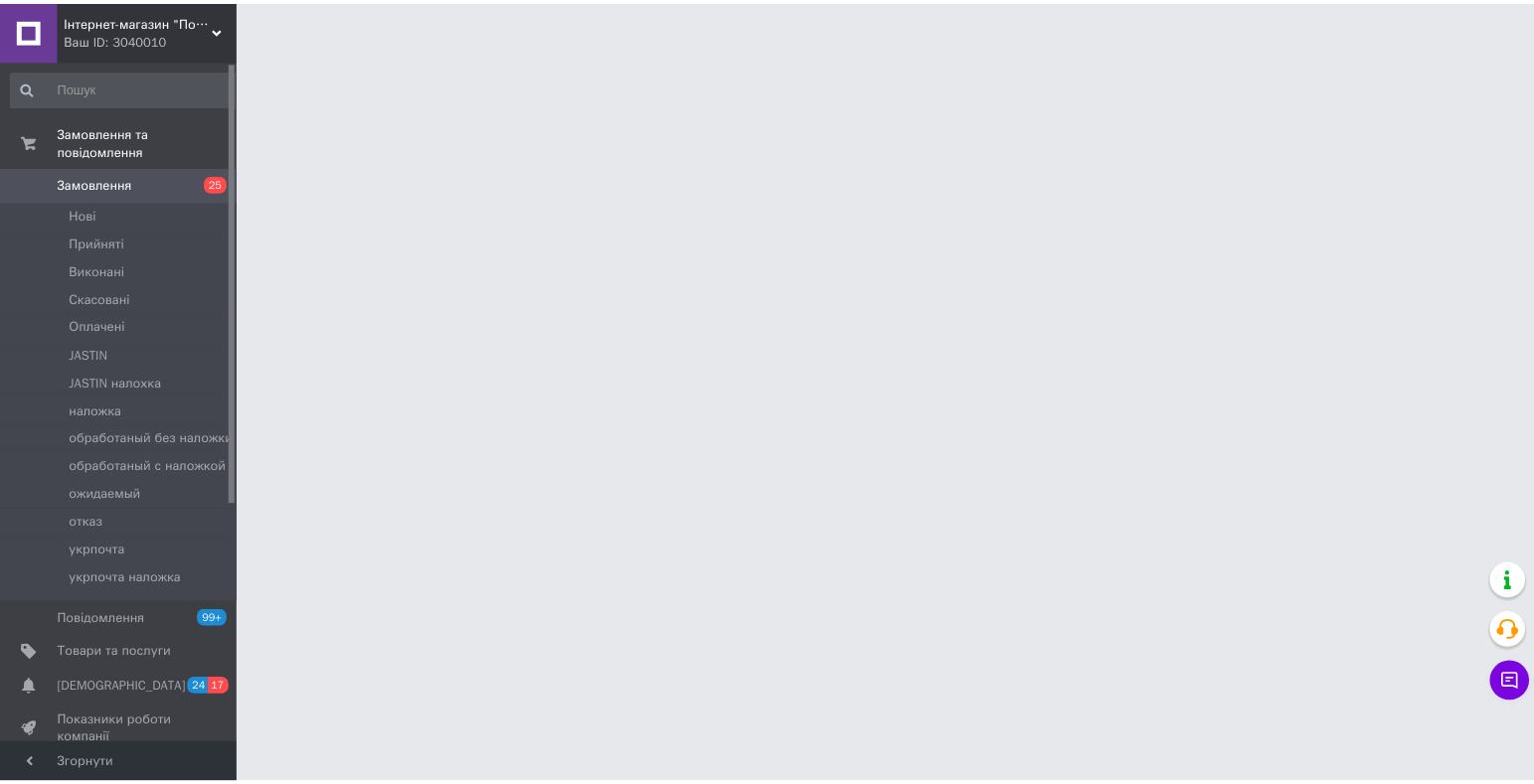 scroll, scrollTop: 0, scrollLeft: 0, axis: both 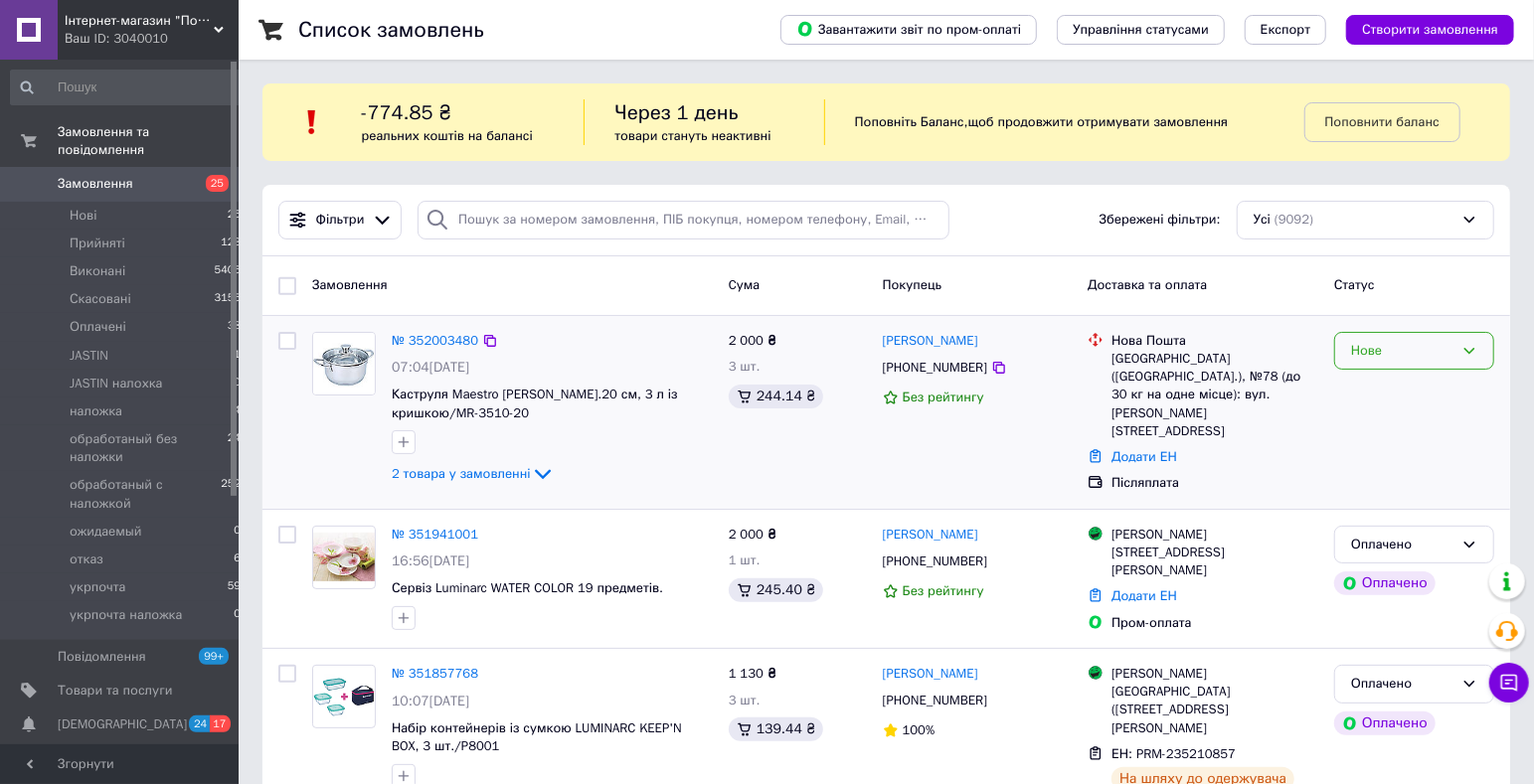 click on "Нове" at bounding box center (1414, 351) 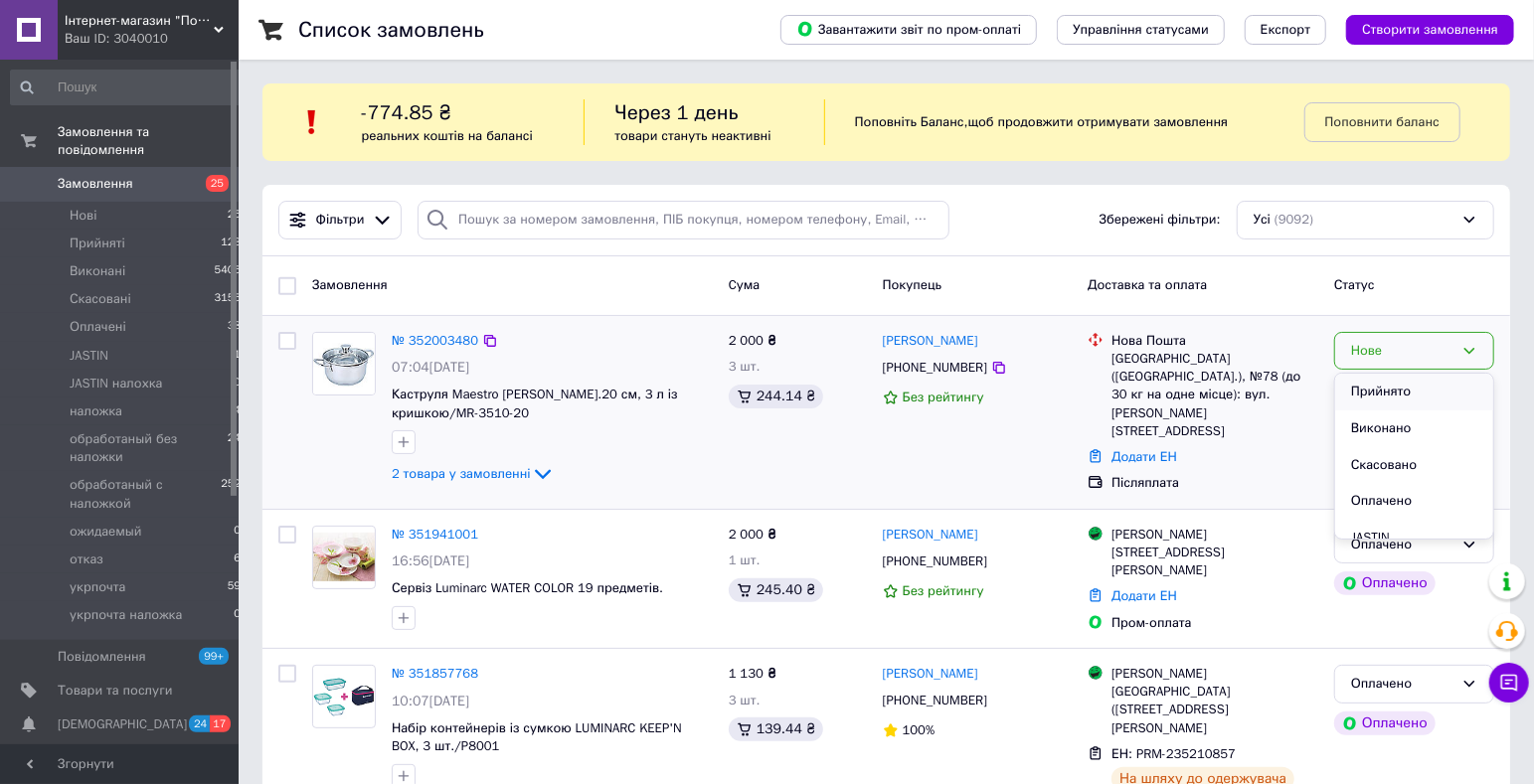 click on "Прийнято" at bounding box center [1414, 392] 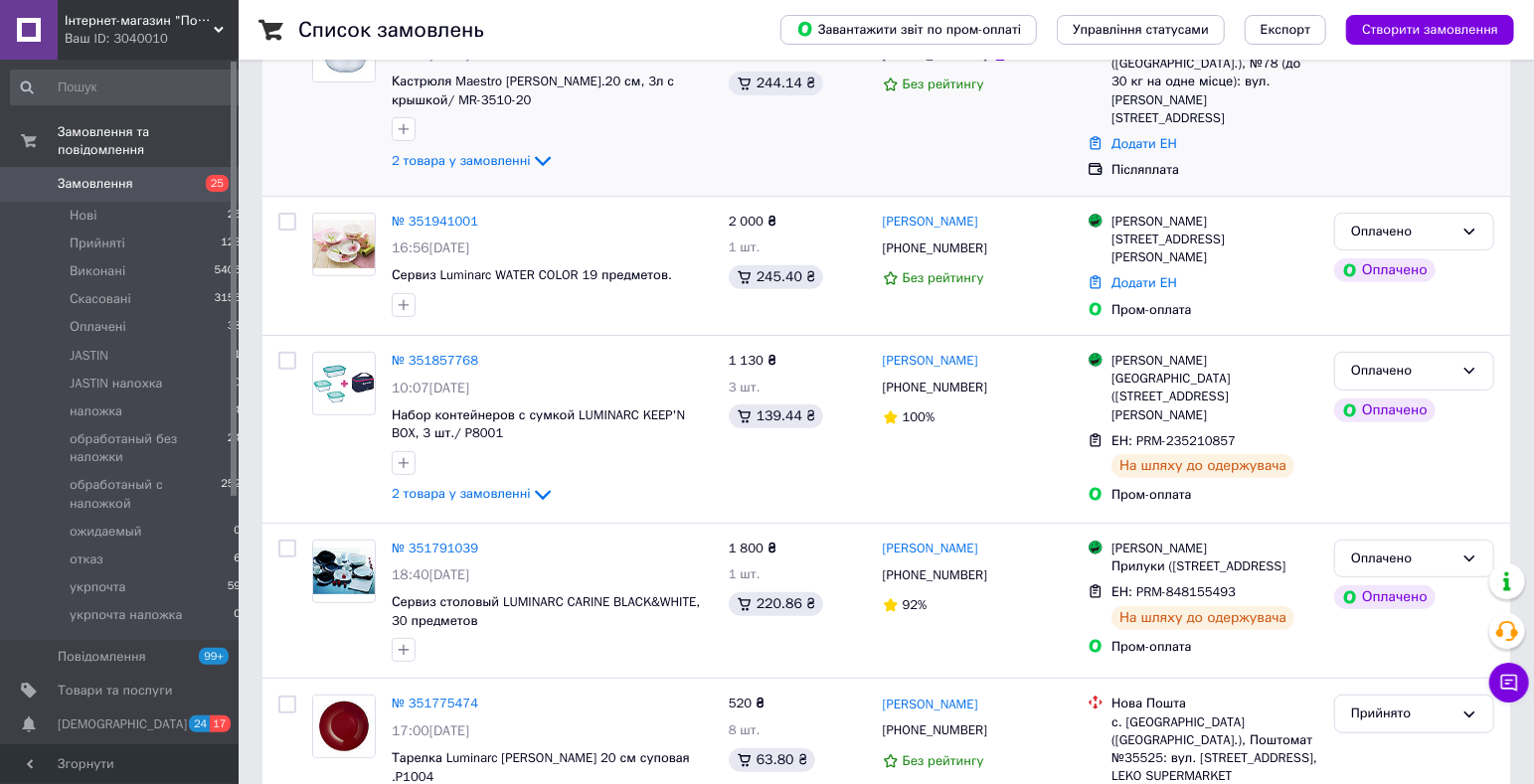 scroll, scrollTop: 104, scrollLeft: 0, axis: vertical 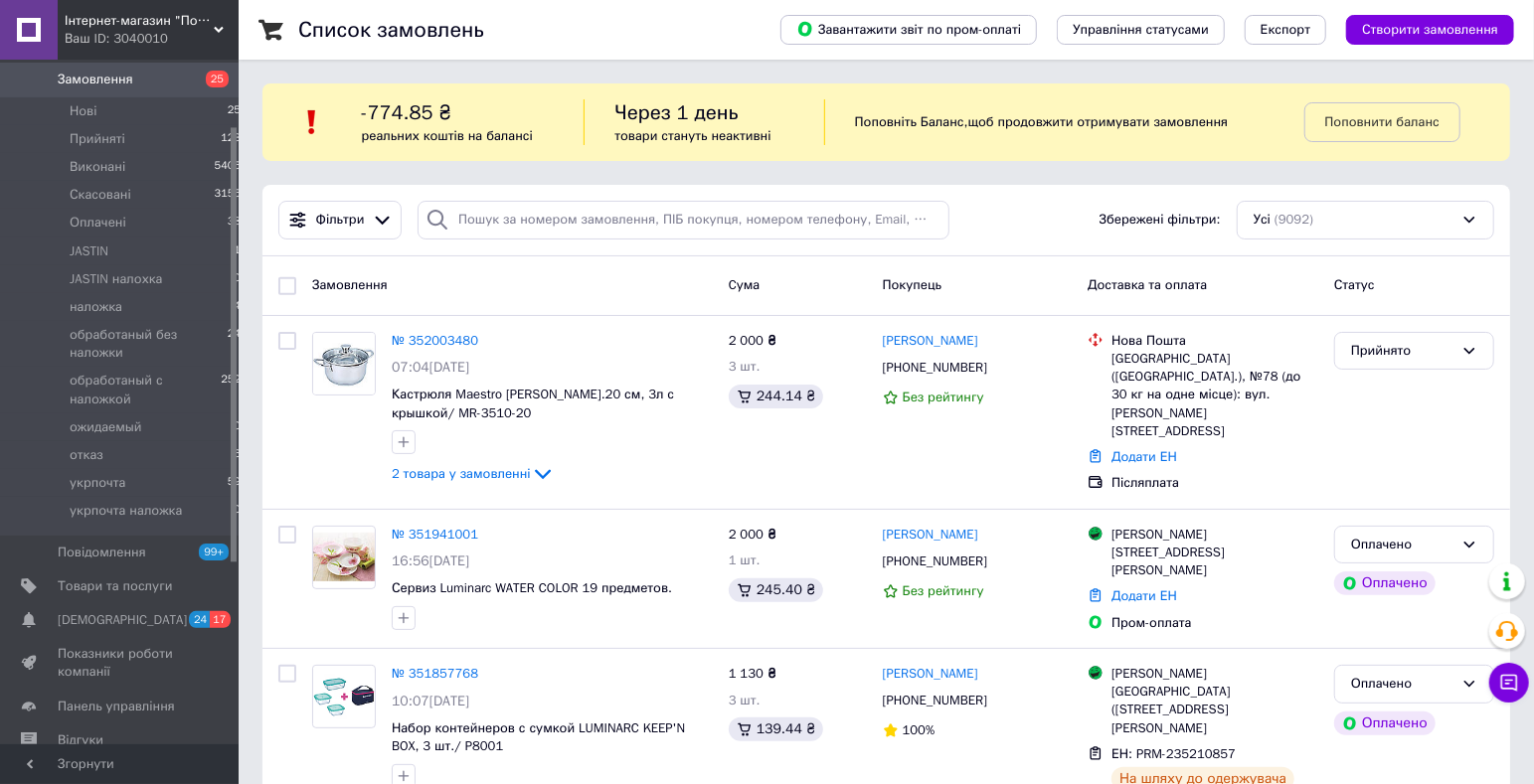 click on "Інтернет-магазин "Посуд дім"" at bounding box center (139, 21) 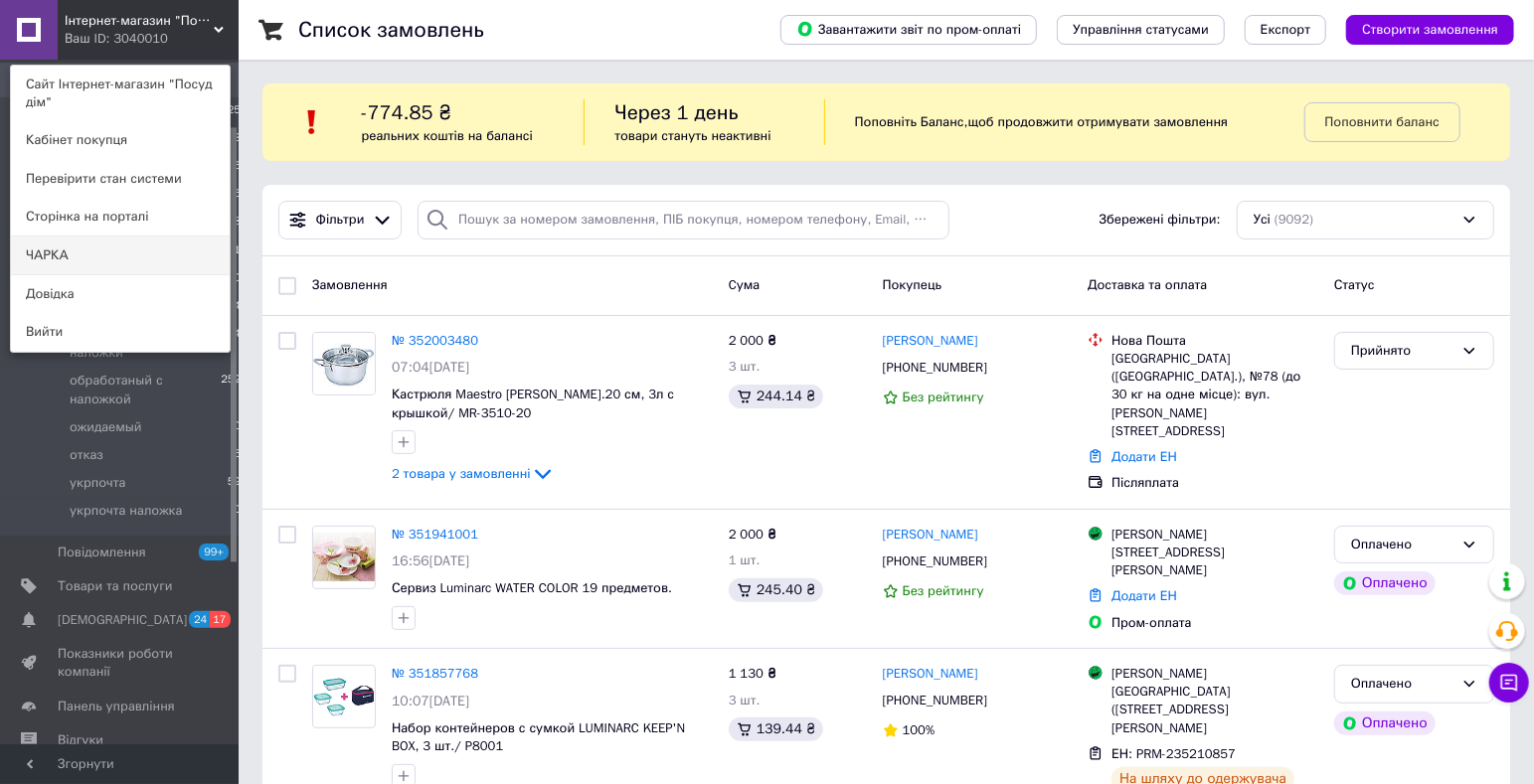click on "ЧАРКА" at bounding box center [120, 255] 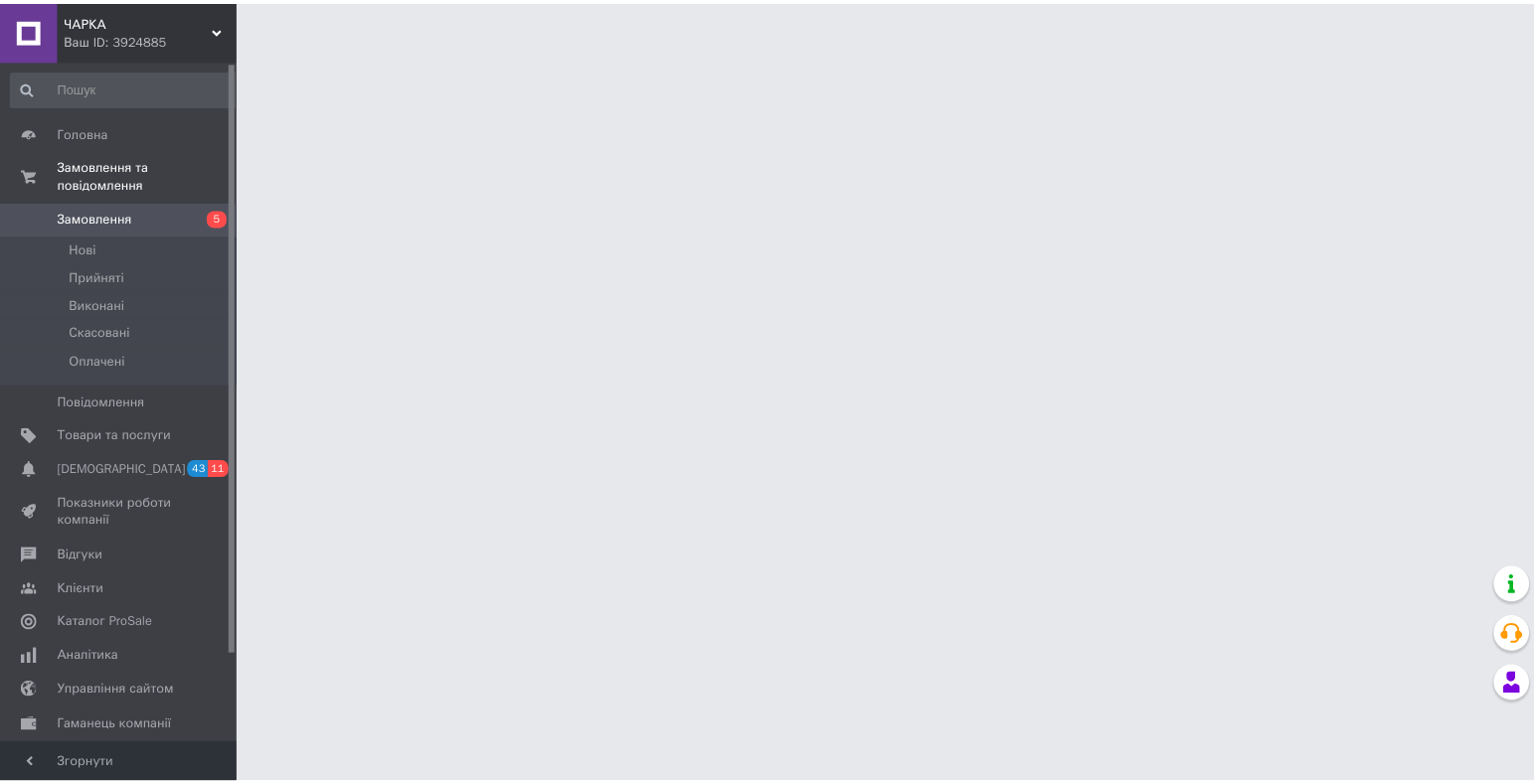 scroll, scrollTop: 0, scrollLeft: 0, axis: both 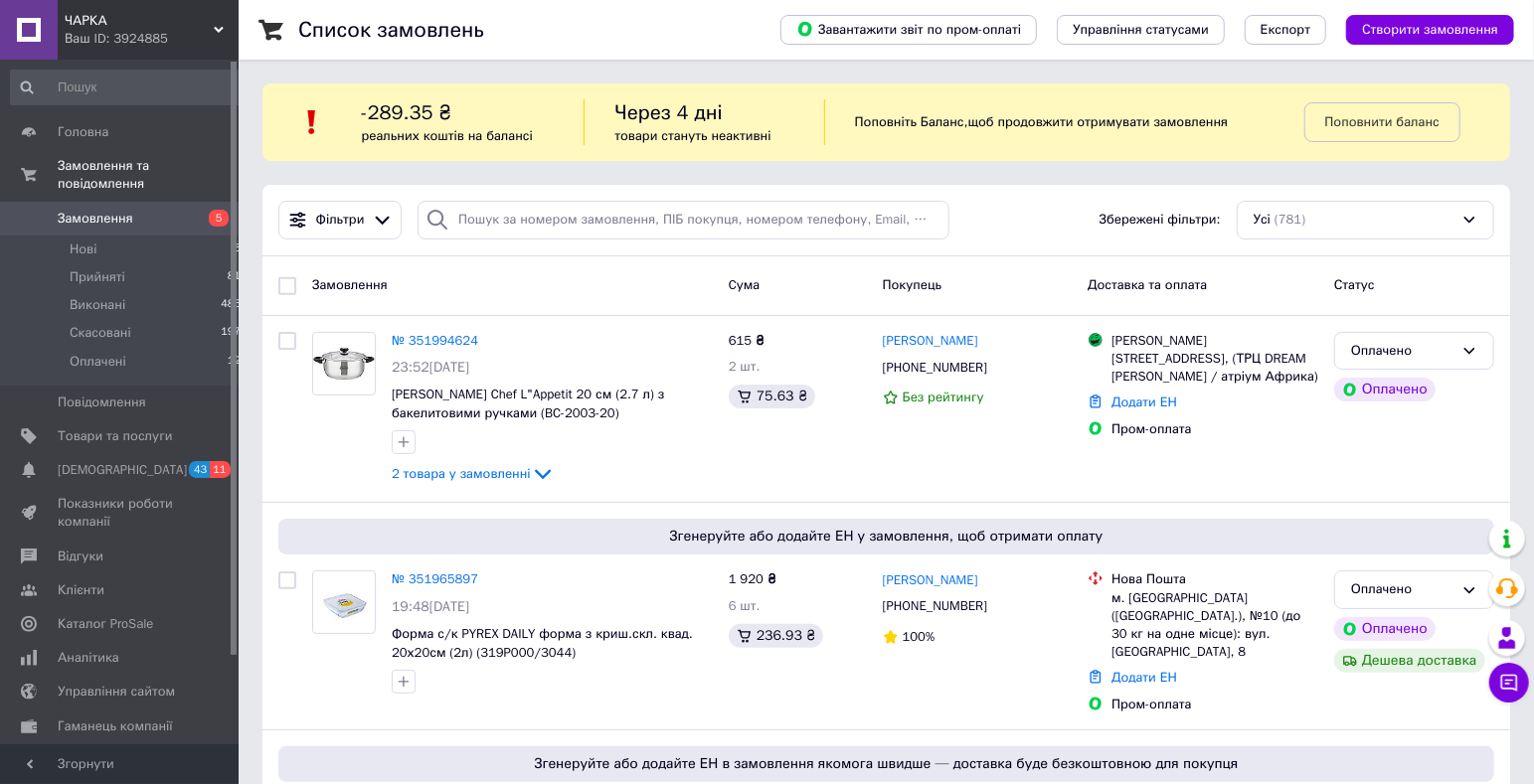 click on "ЧАРКА" at bounding box center (139, 21) 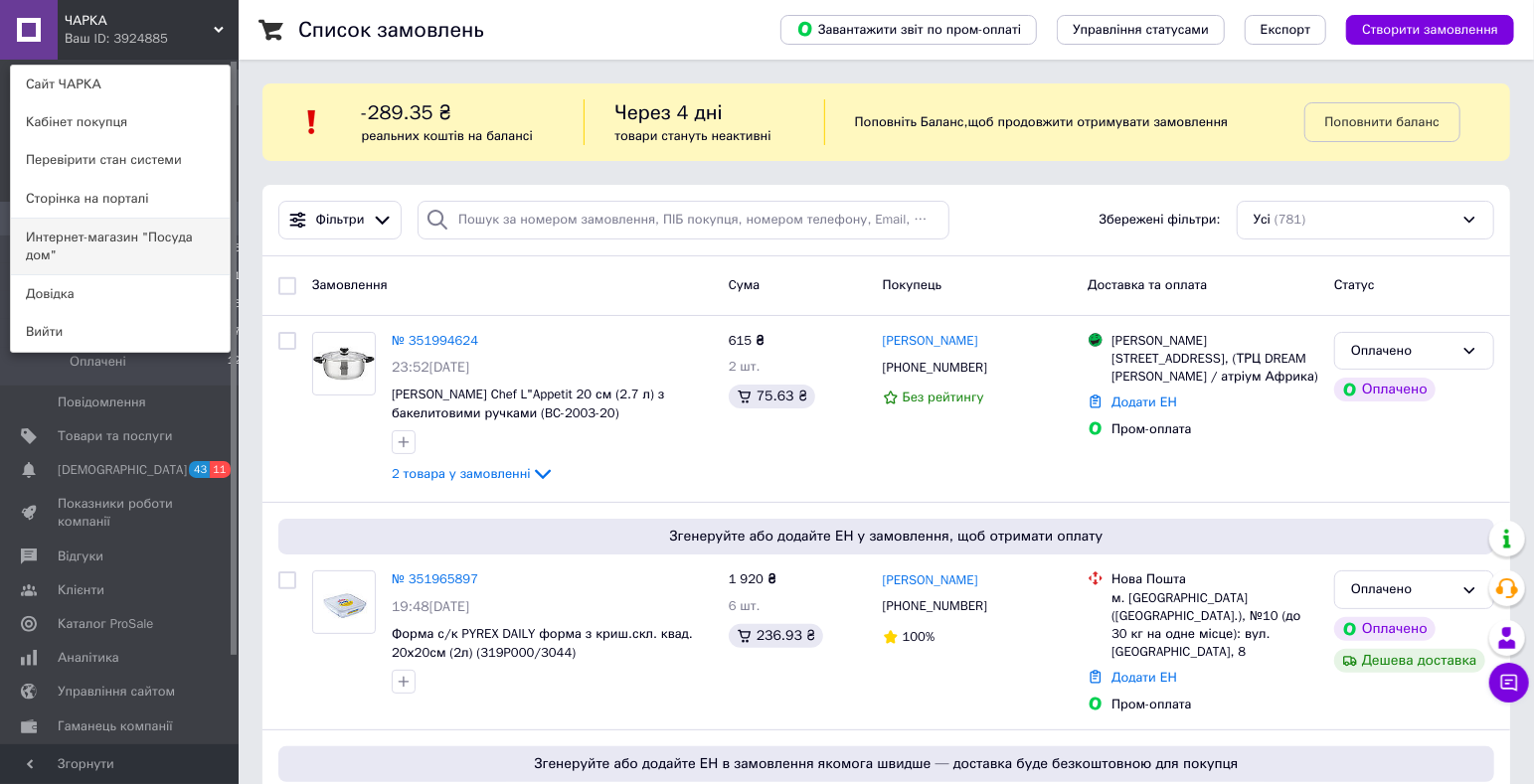 click on "Интернет-магазин "Посуда дом"" at bounding box center [120, 246] 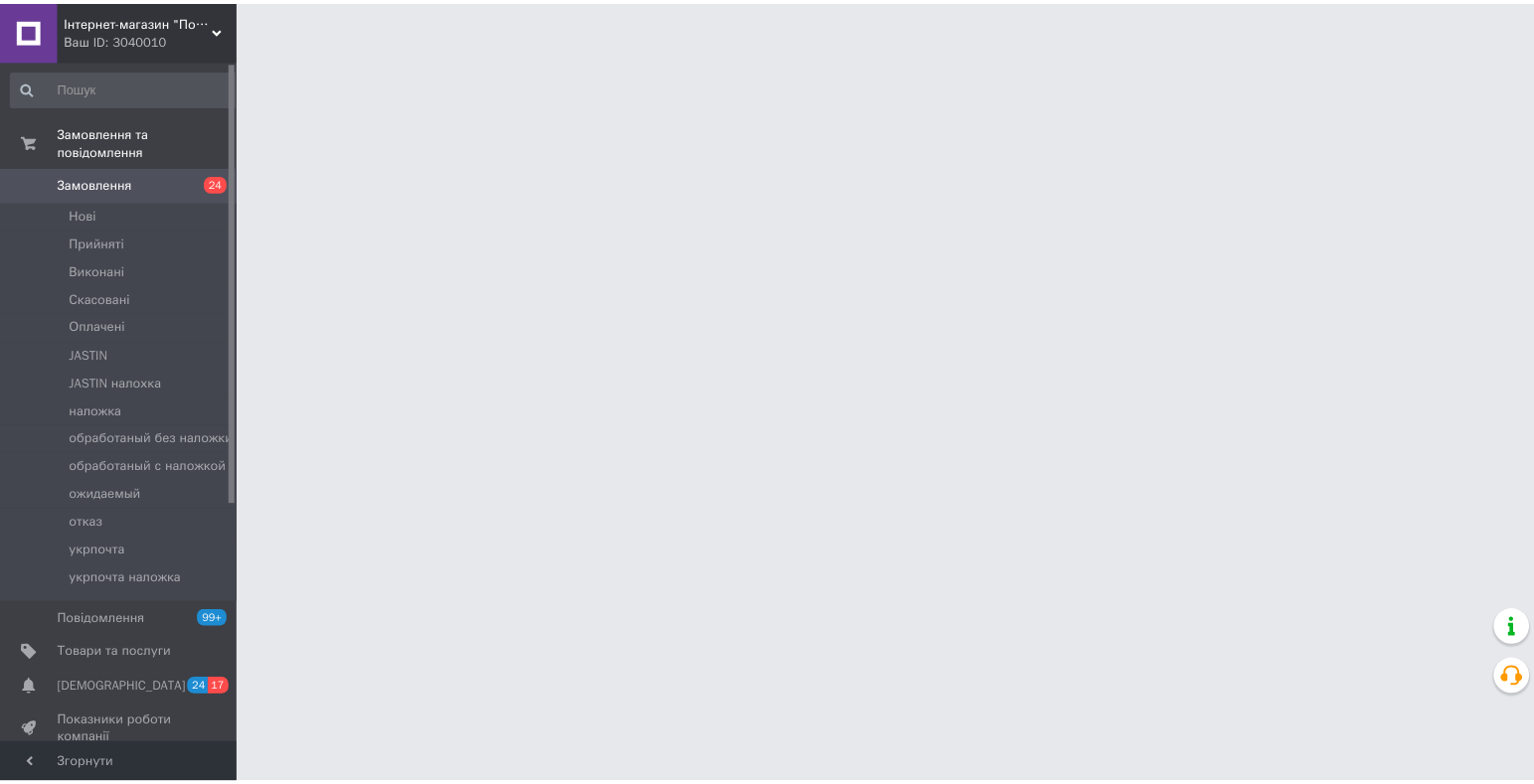 scroll, scrollTop: 0, scrollLeft: 0, axis: both 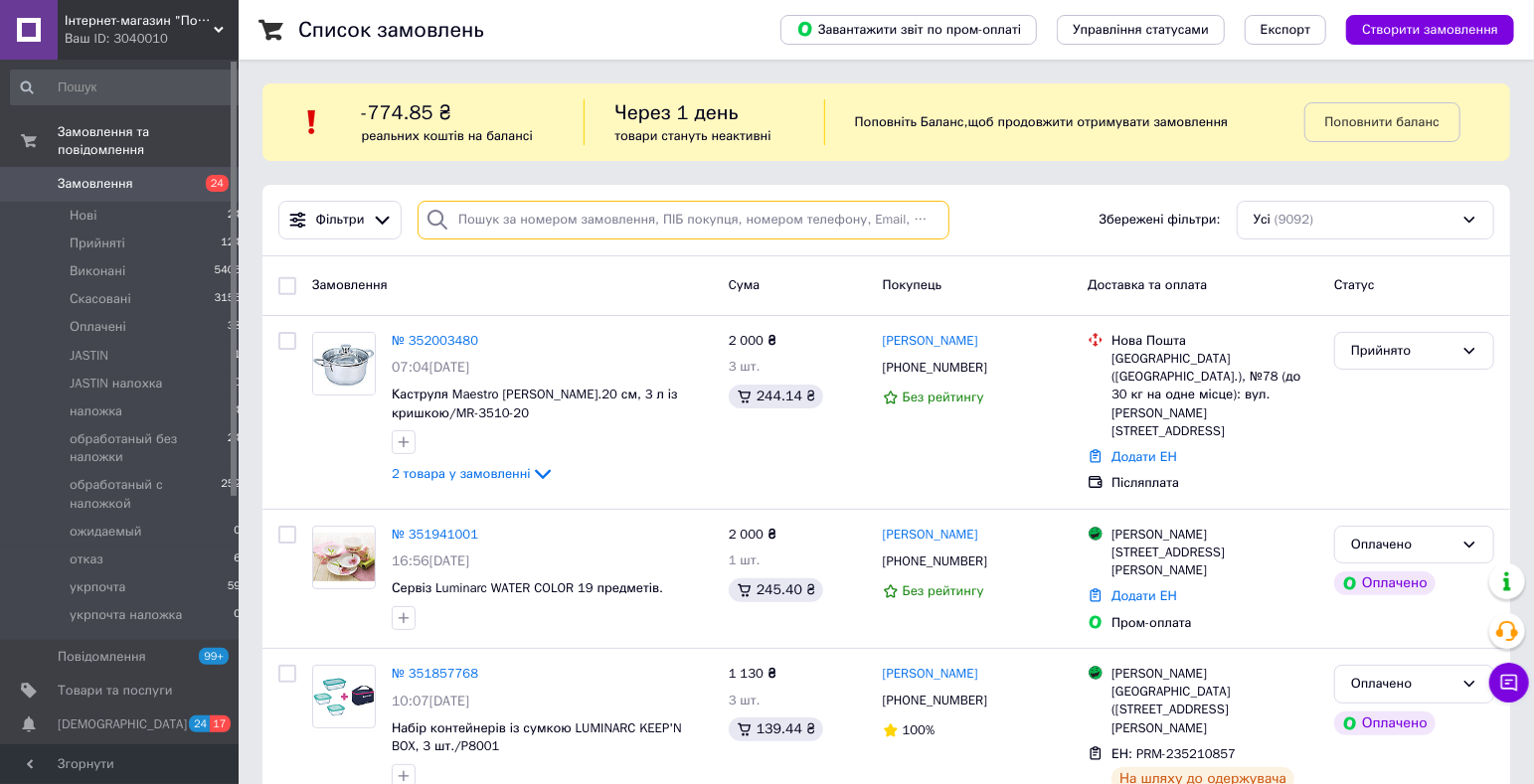 click at bounding box center [683, 220] 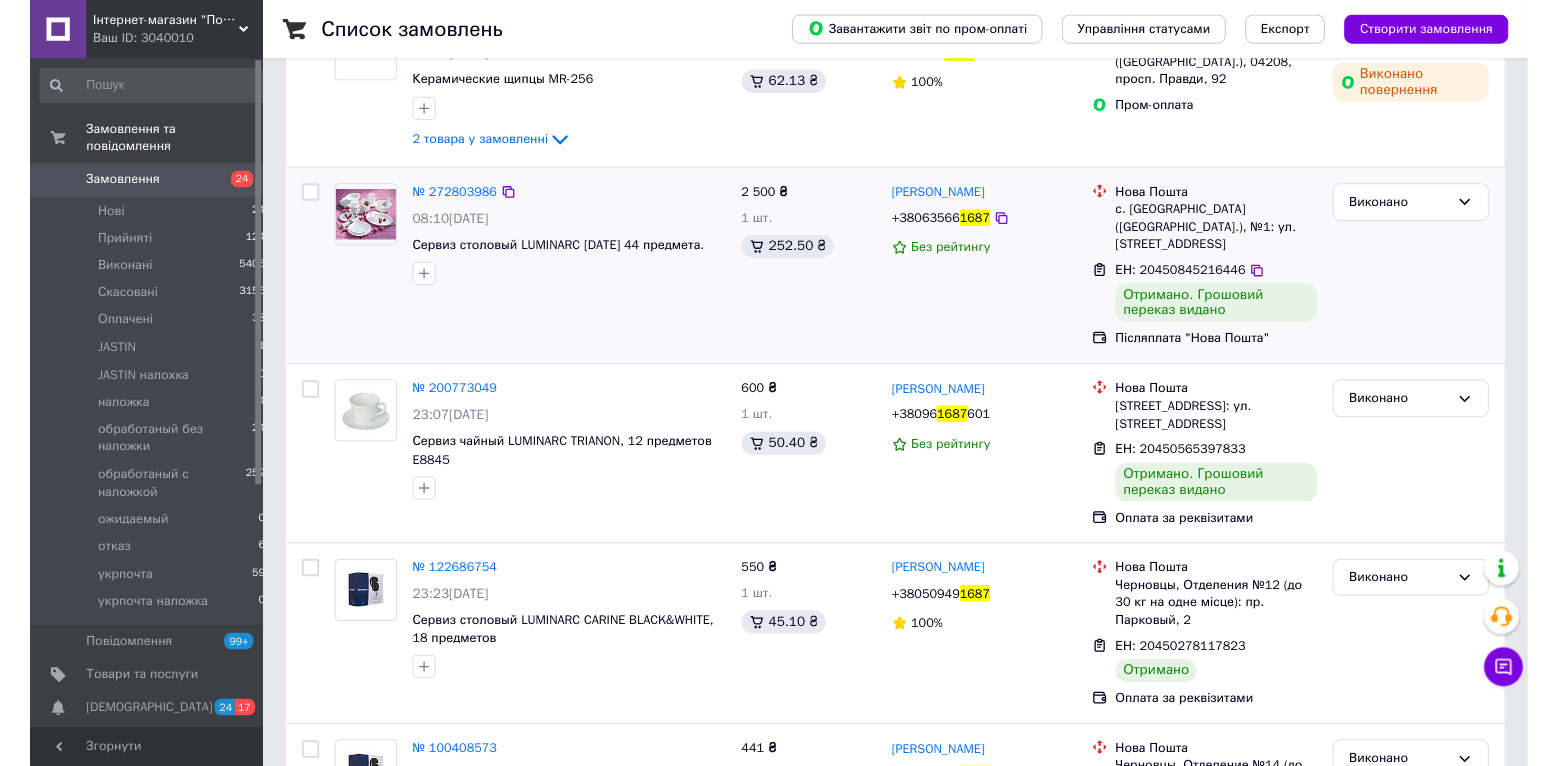 scroll, scrollTop: 0, scrollLeft: 0, axis: both 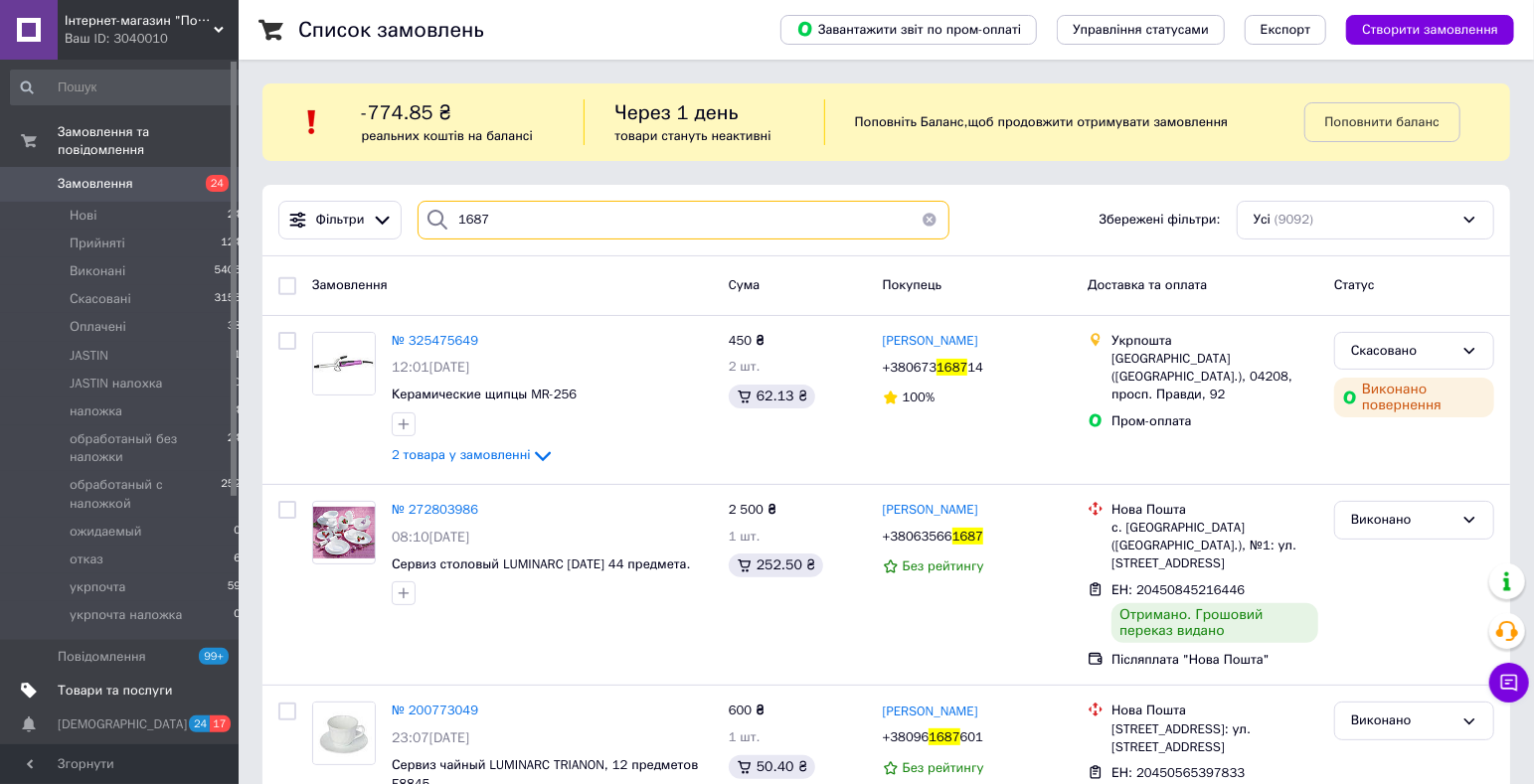 type on "1687" 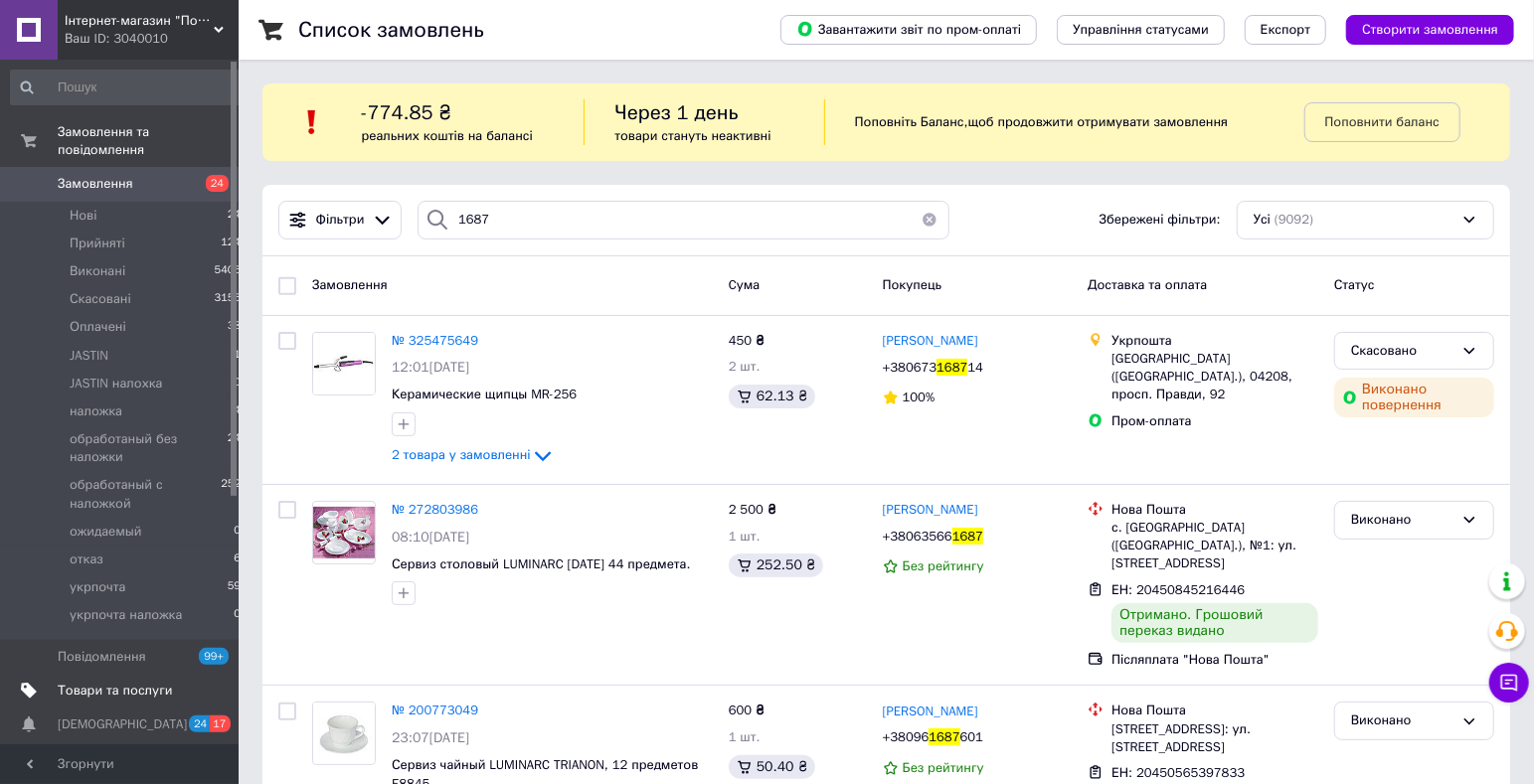 click on "Товари та послуги" at bounding box center [114, 691] 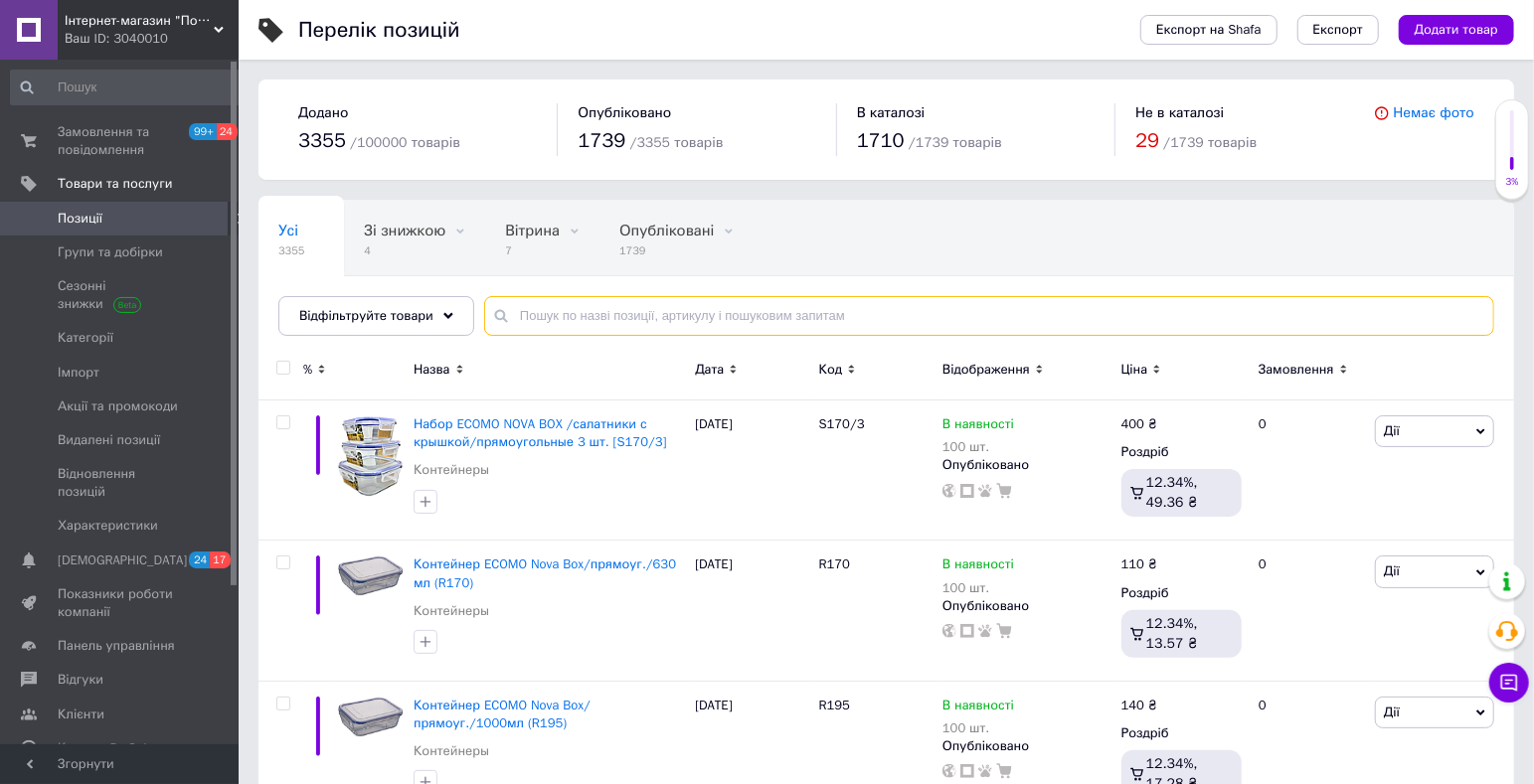 click at bounding box center [989, 316] 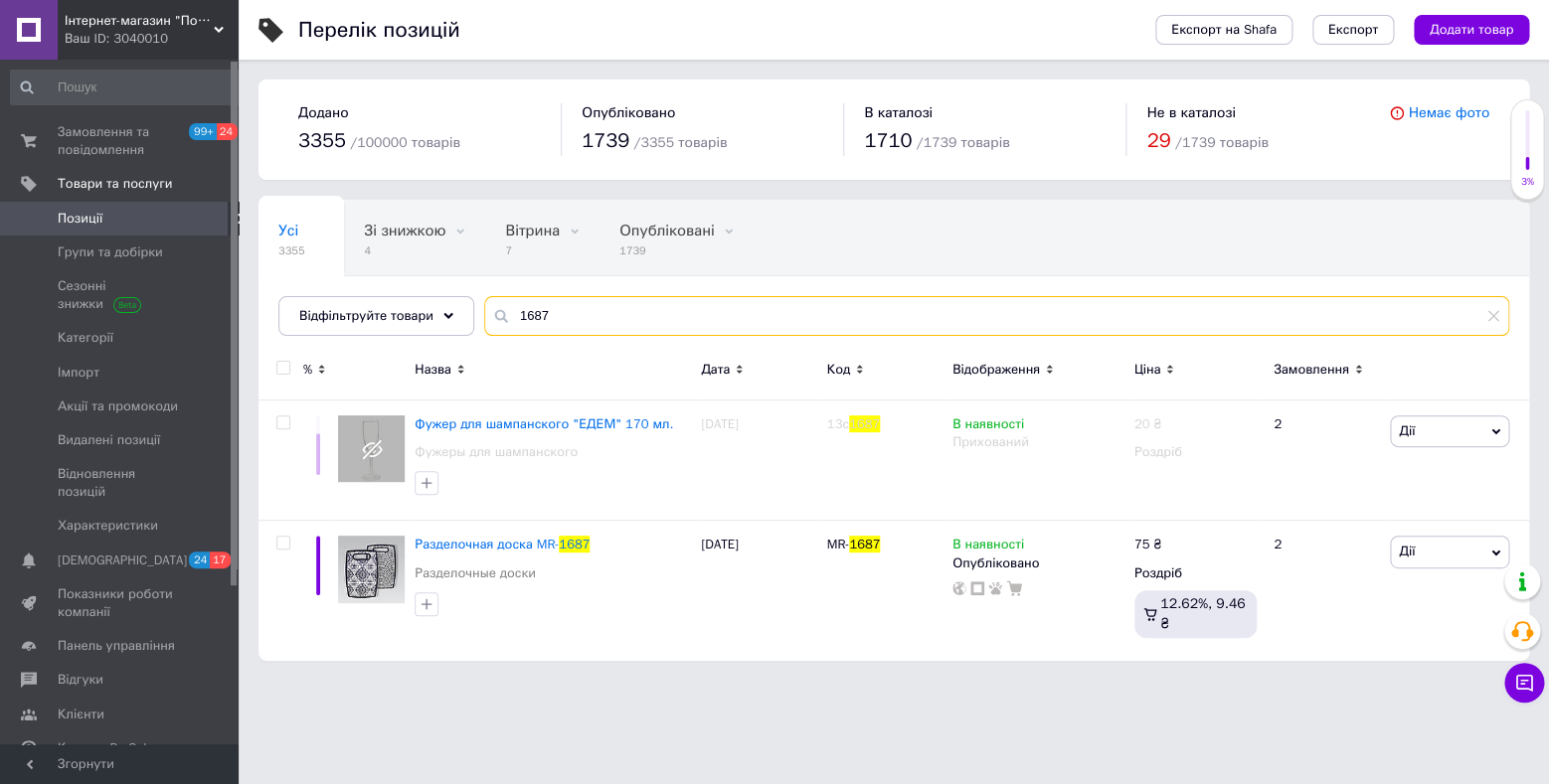 type on "1687" 